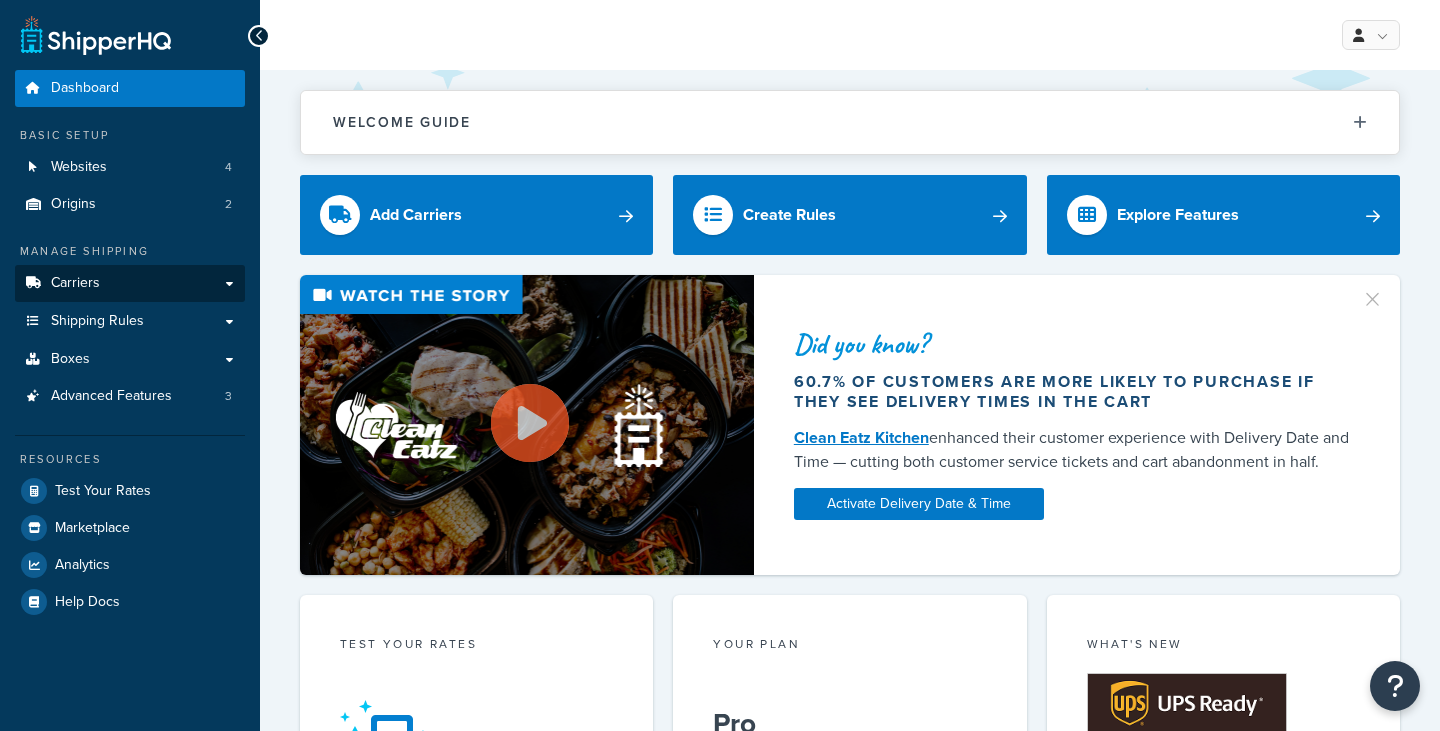 scroll, scrollTop: 0, scrollLeft: 0, axis: both 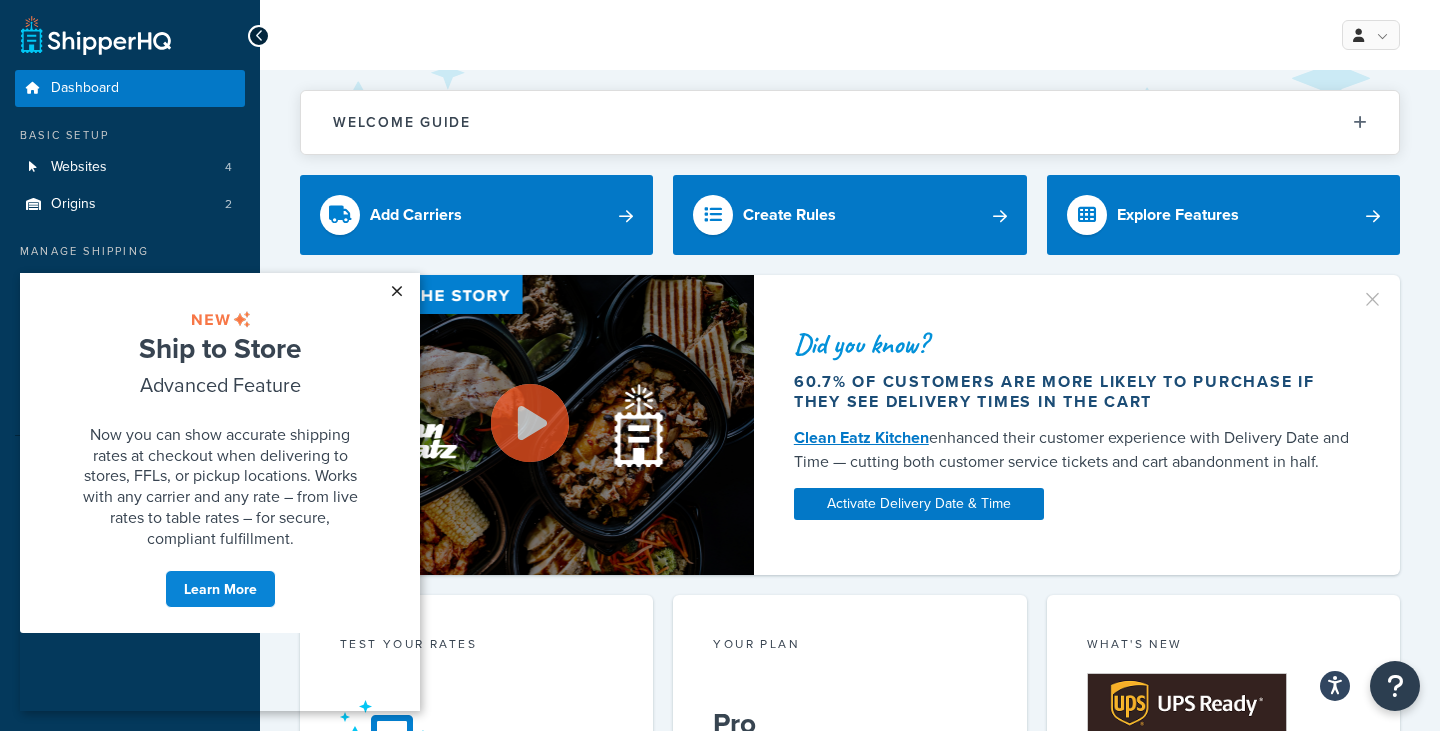 click on "×" at bounding box center [396, 291] 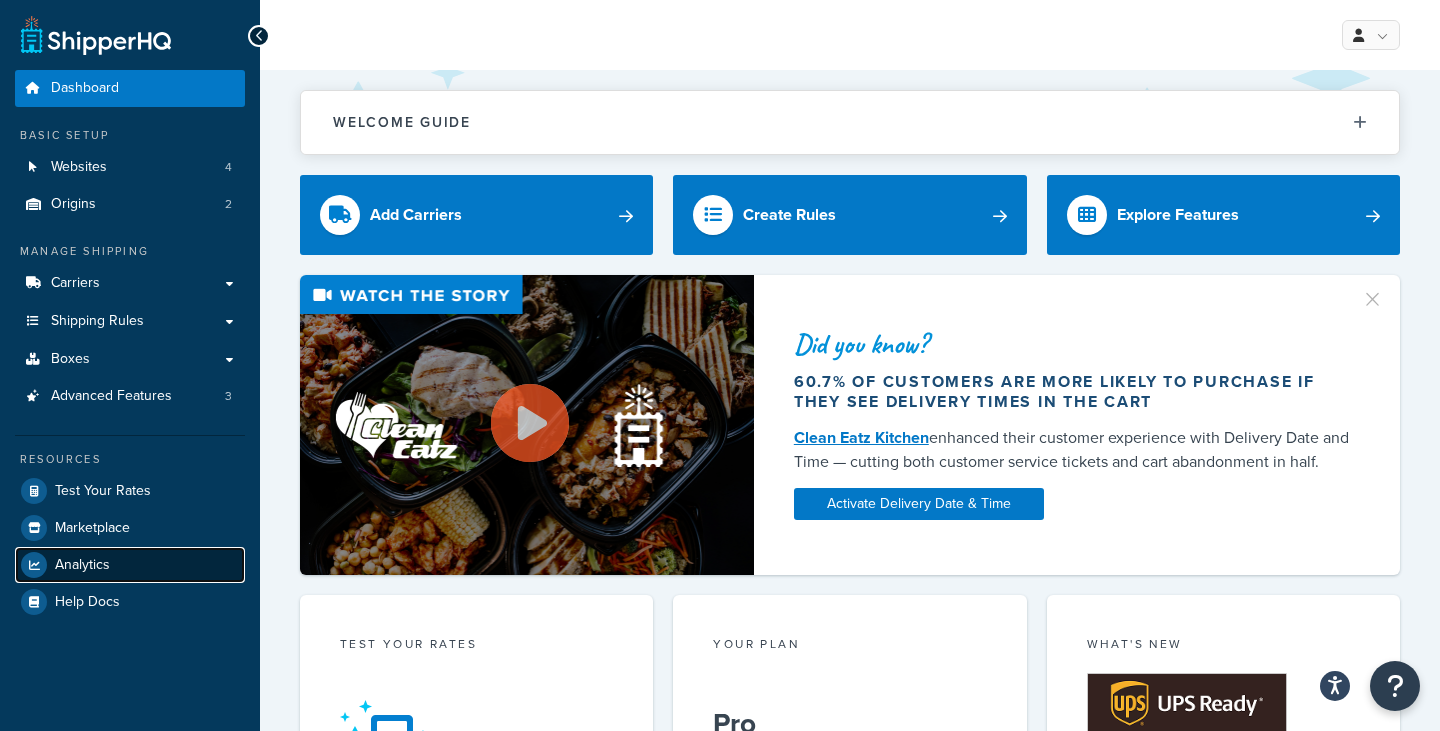 click on "Analytics" at bounding box center (130, 565) 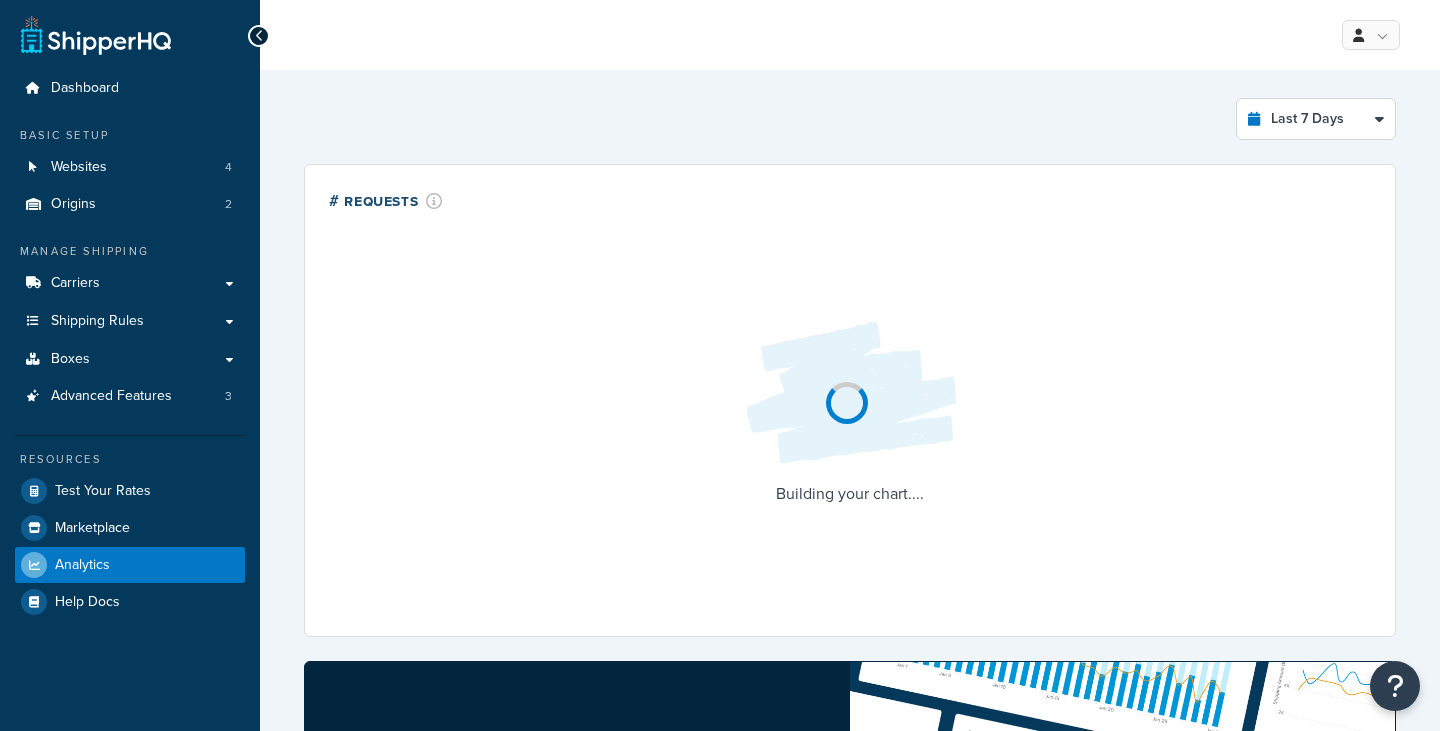 select on "last_7_days" 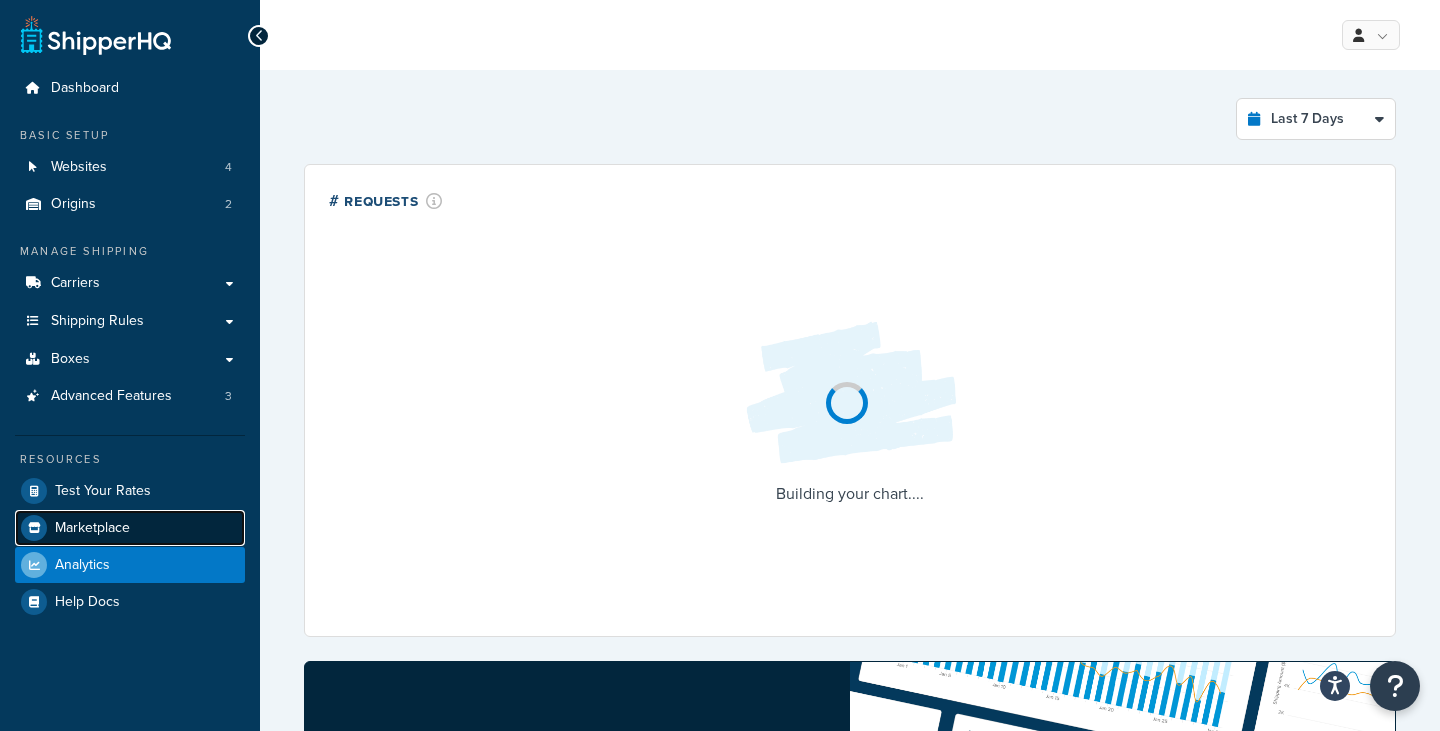click on "Marketplace" at bounding box center [92, 528] 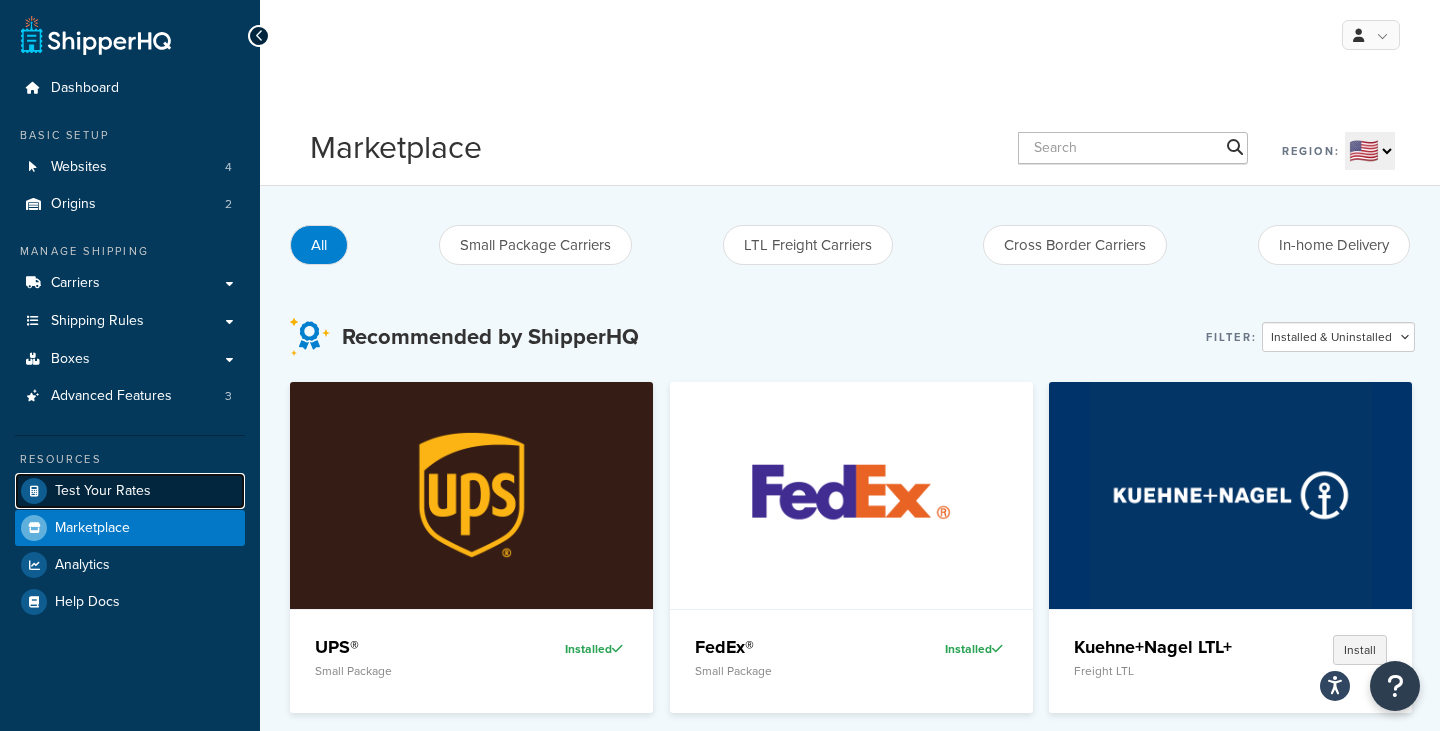 click on "Test Your Rates" at bounding box center (103, 491) 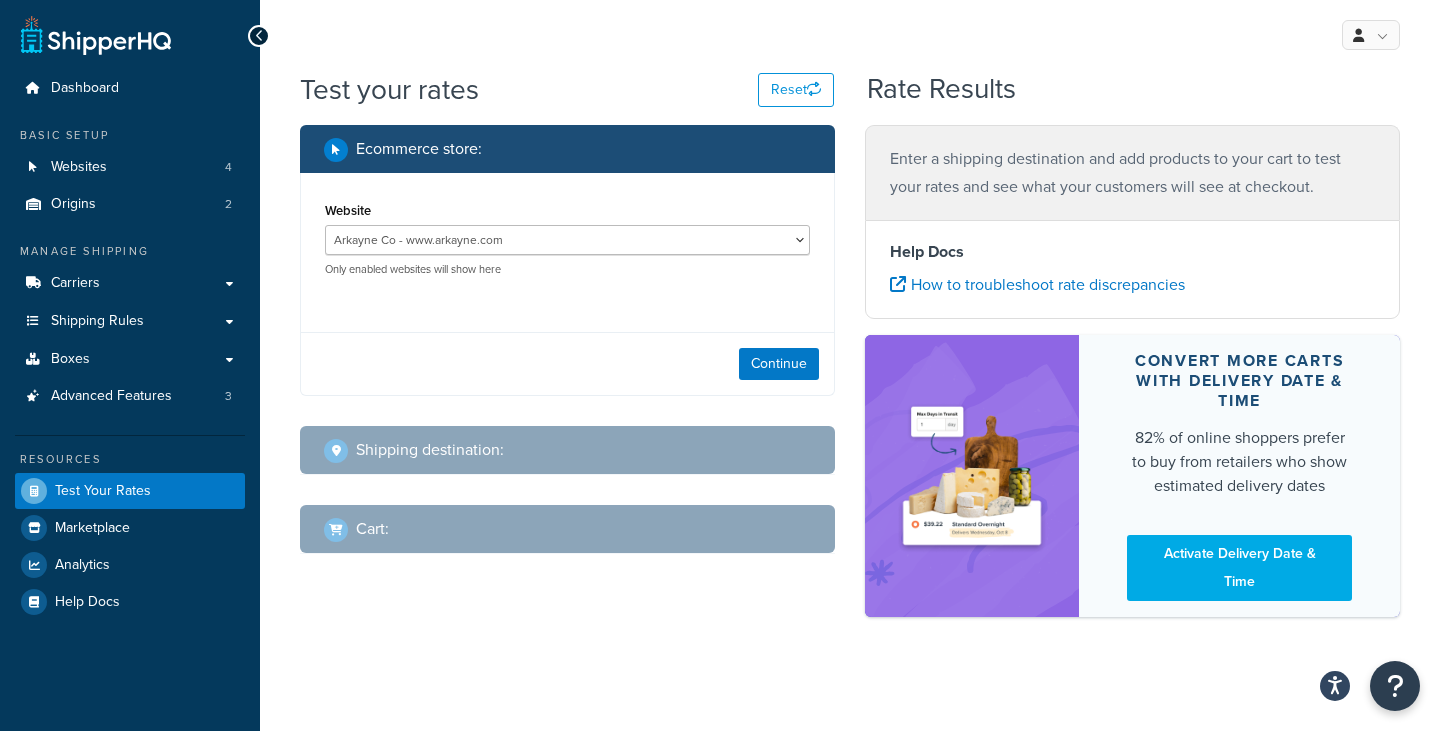 click on "Website   Arkayne Co - www.arkayne.com Exodus Companies - https://exoduscompanies.com Landtyrn Website - https://landtyrn.com TA Targets Woo Commerce - http://tatargets.wpengine.com Only enabled websites will show here" at bounding box center [567, 237] 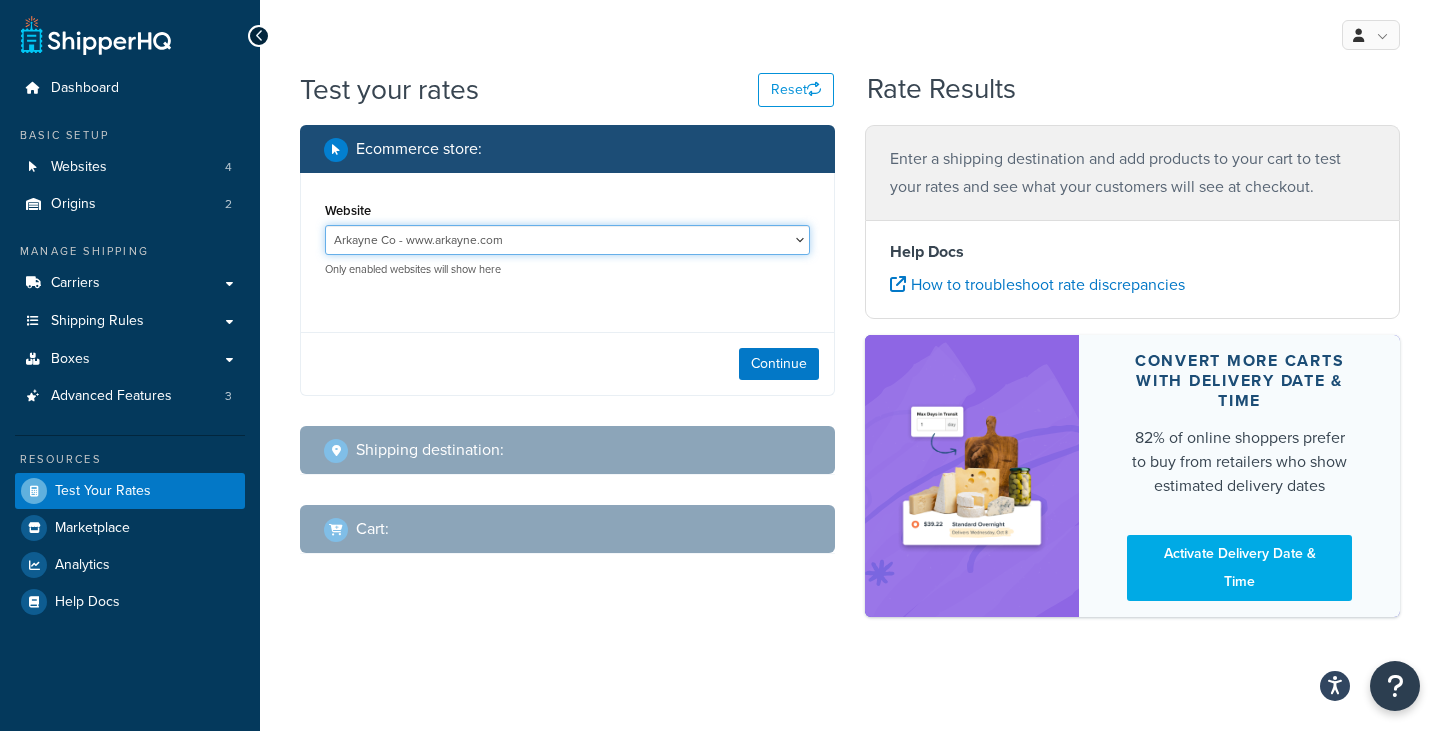 click on "Arkayne Co - www.arkayne.com Exodus Companies - https://exoduscompanies.com Landtyrn Website - https://landtyrn.com TA Targets Woo Commerce - http://tatargets.wpengine.com" at bounding box center [567, 240] 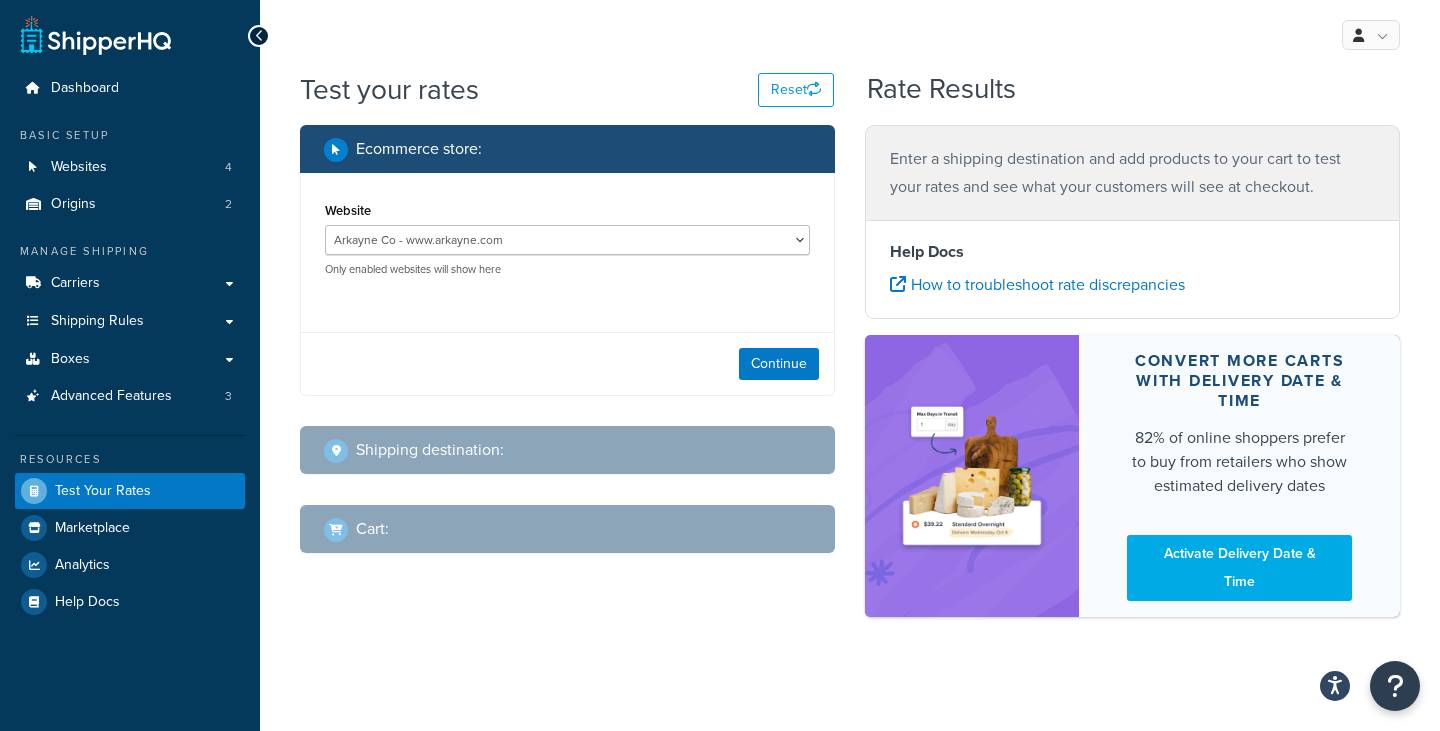 click at bounding box center [96, 35] 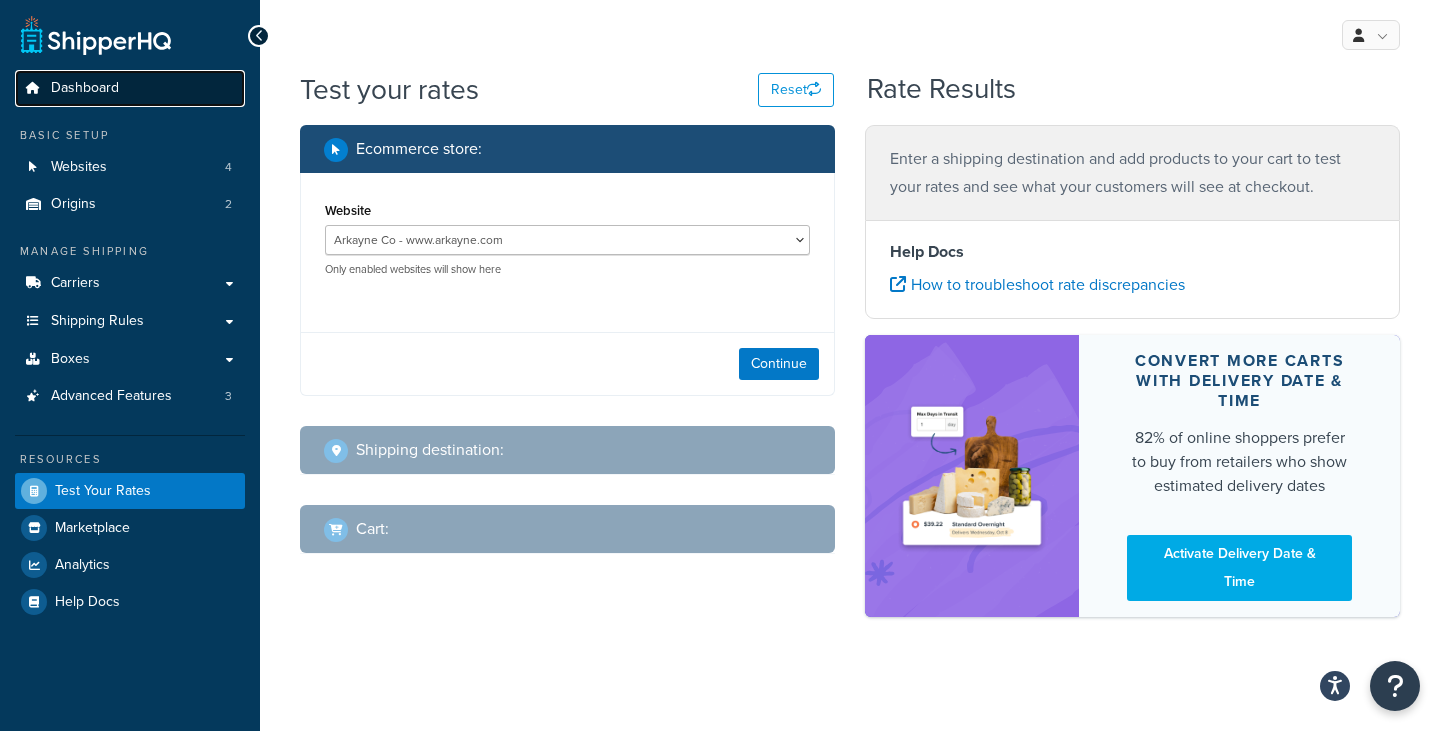 click on "Dashboard" at bounding box center (85, 88) 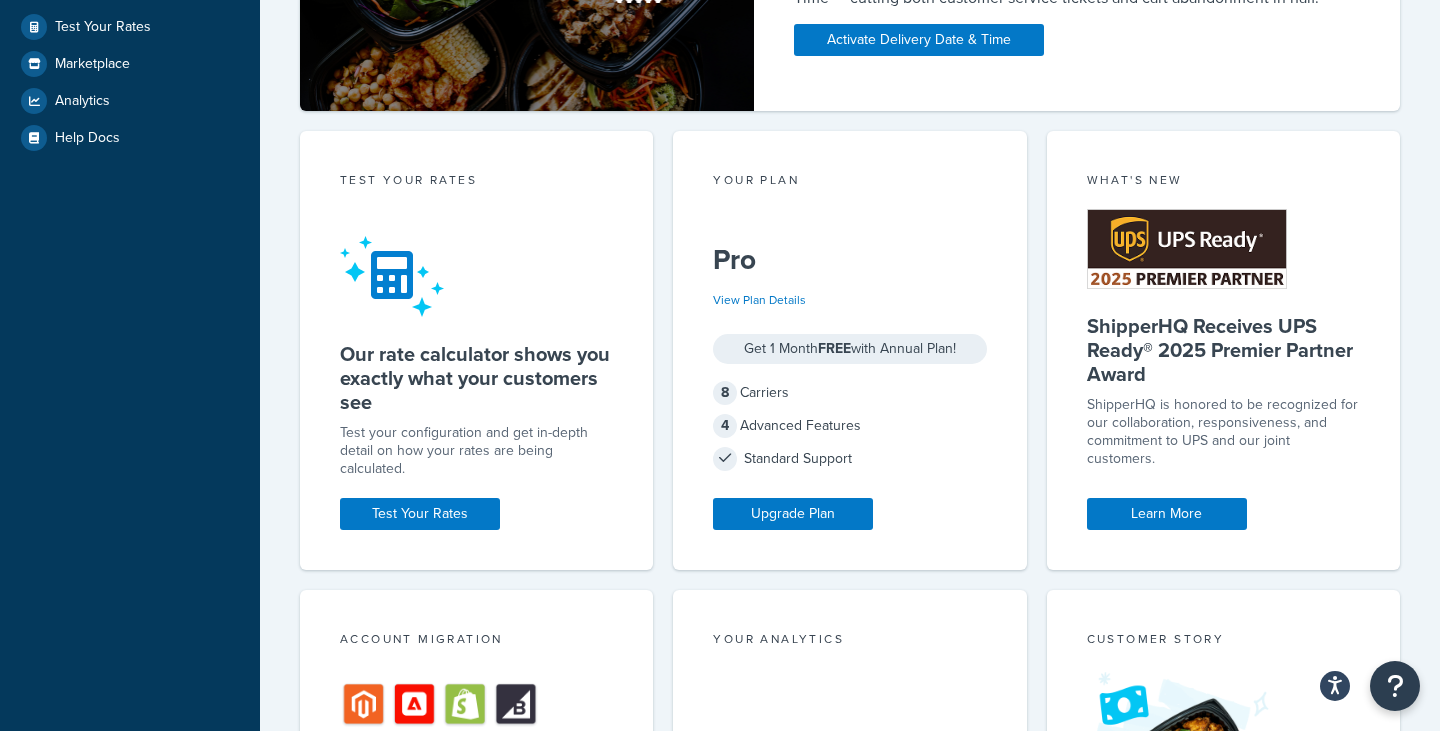 scroll, scrollTop: 462, scrollLeft: 0, axis: vertical 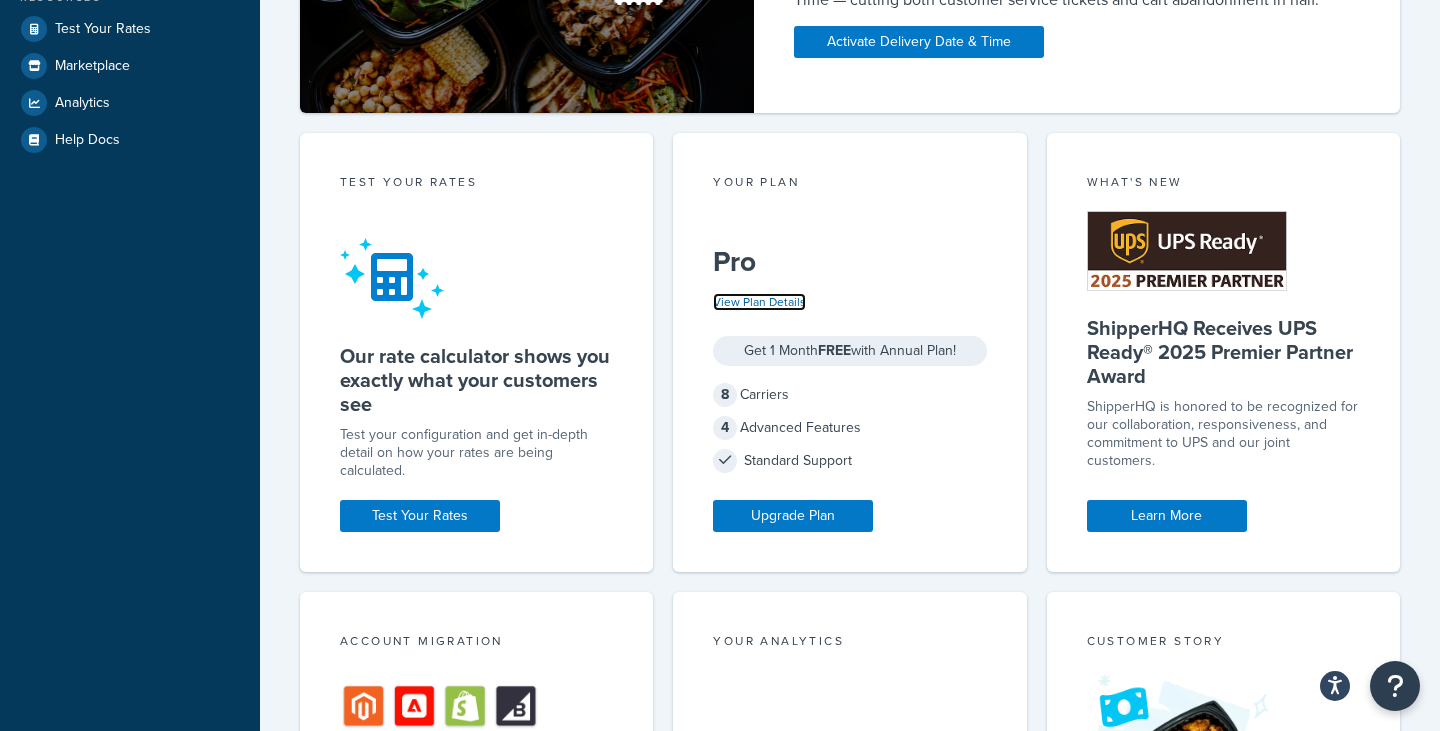 click on "View Plan Details" at bounding box center (759, 302) 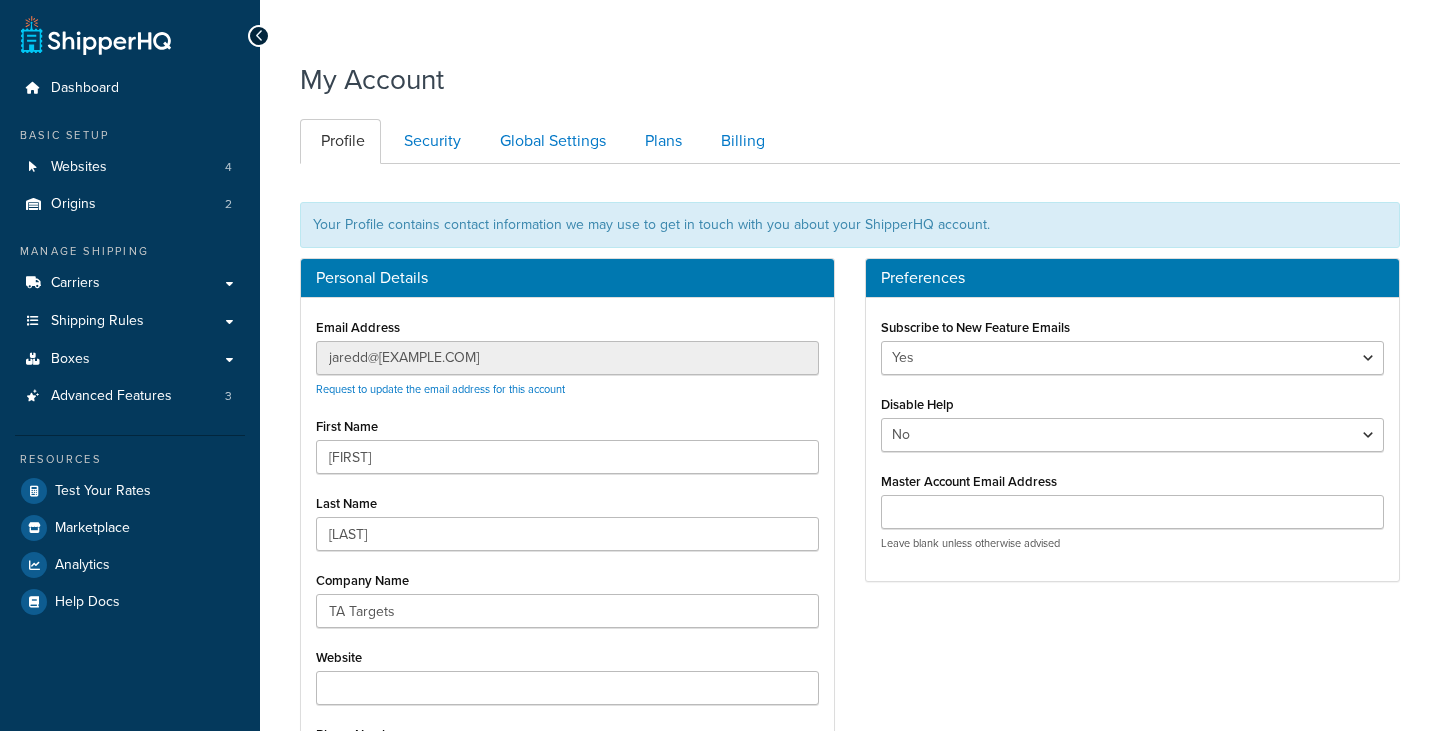 scroll, scrollTop: 0, scrollLeft: 0, axis: both 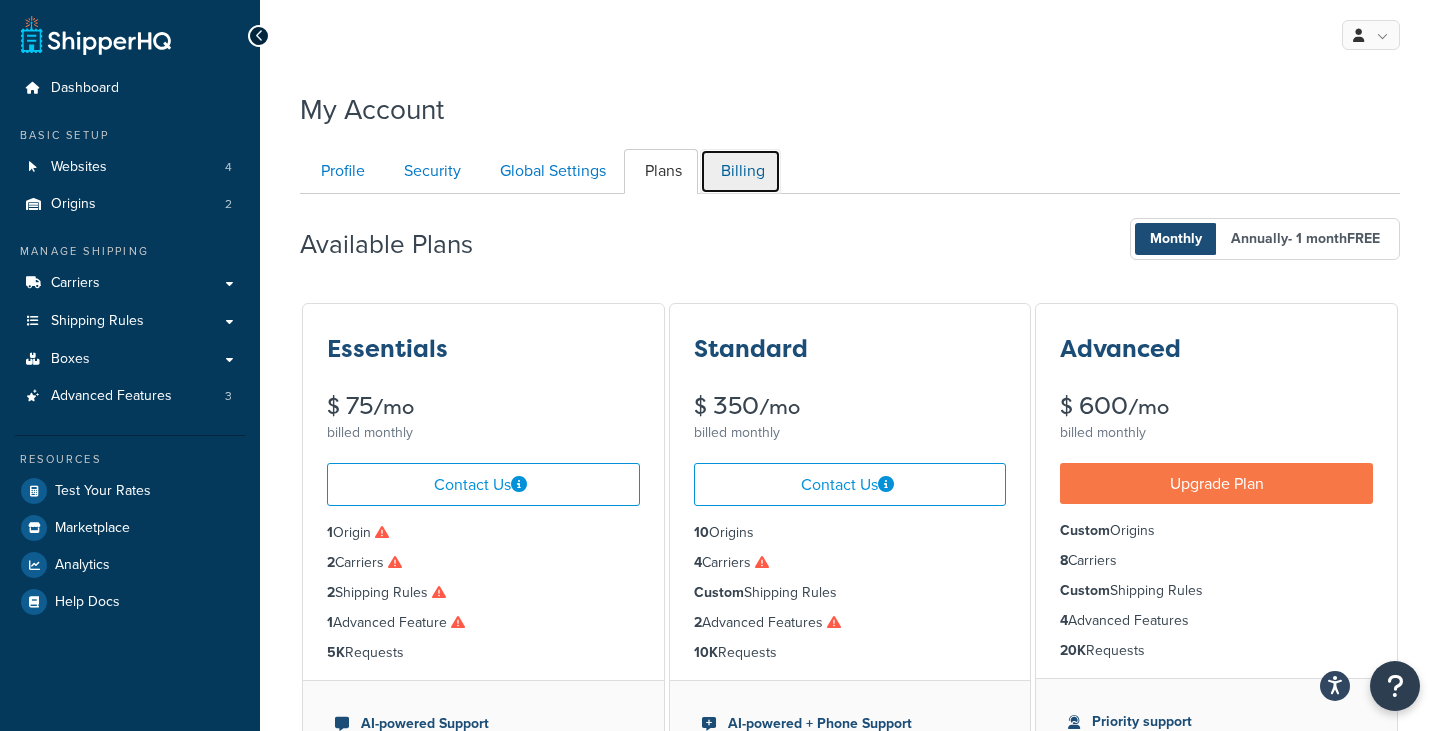 click on "Billing" at bounding box center (740, 171) 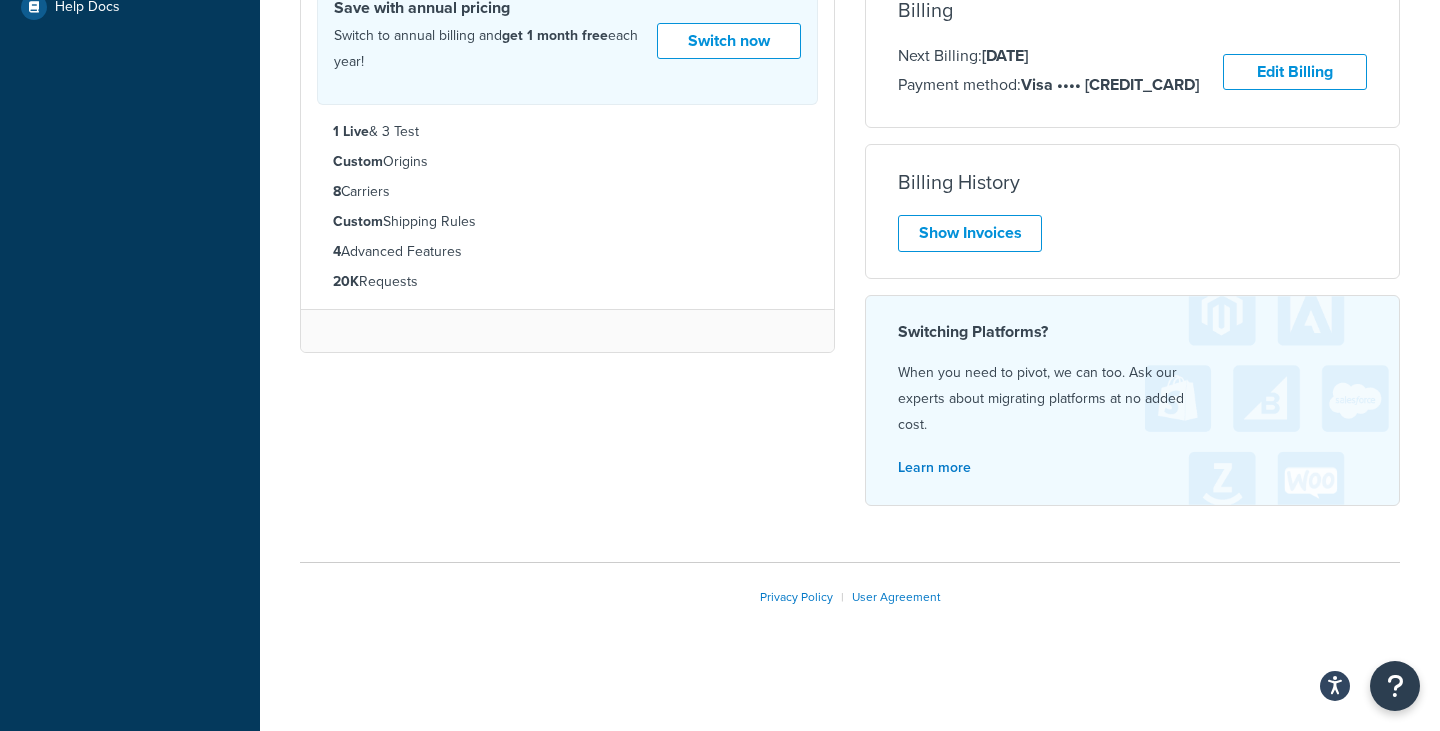 scroll, scrollTop: 0, scrollLeft: 0, axis: both 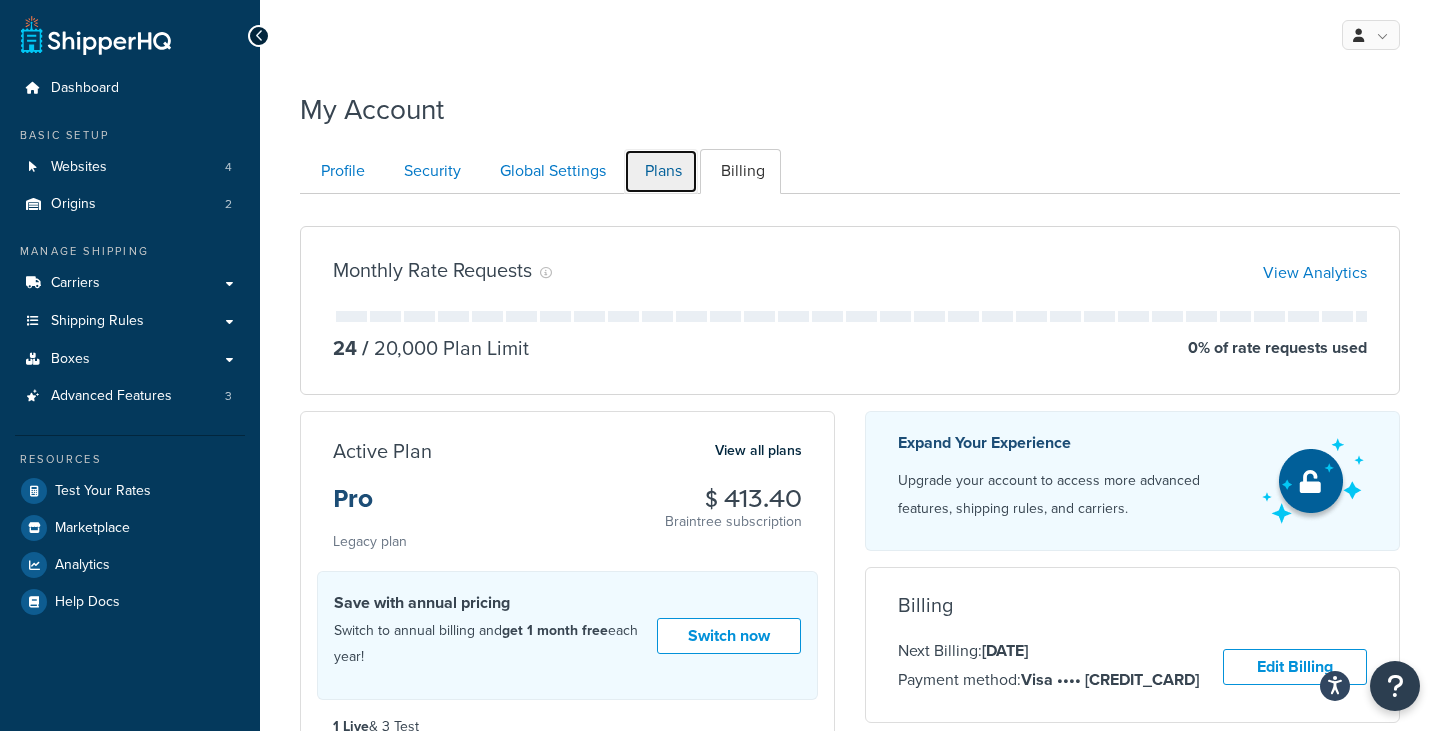 click on "Plans" at bounding box center (661, 171) 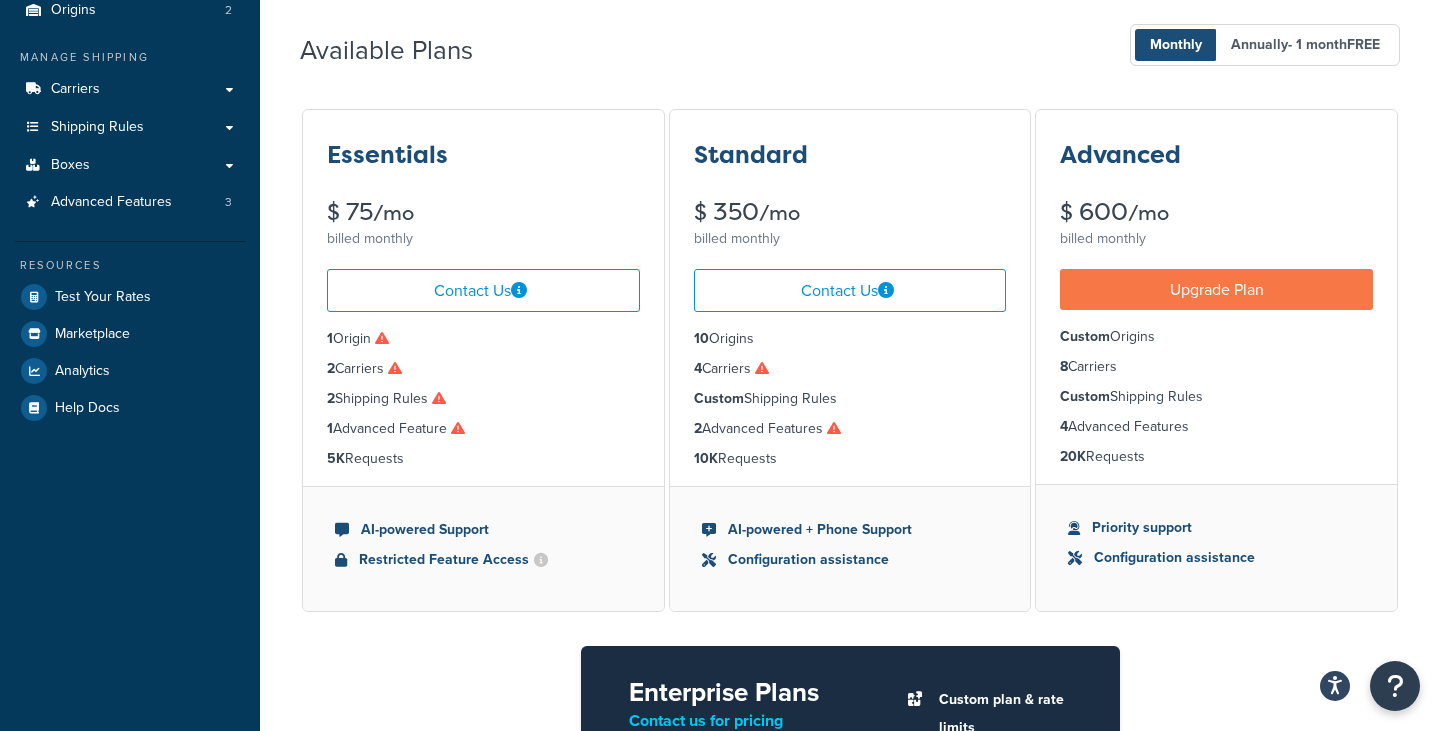scroll, scrollTop: 0, scrollLeft: 0, axis: both 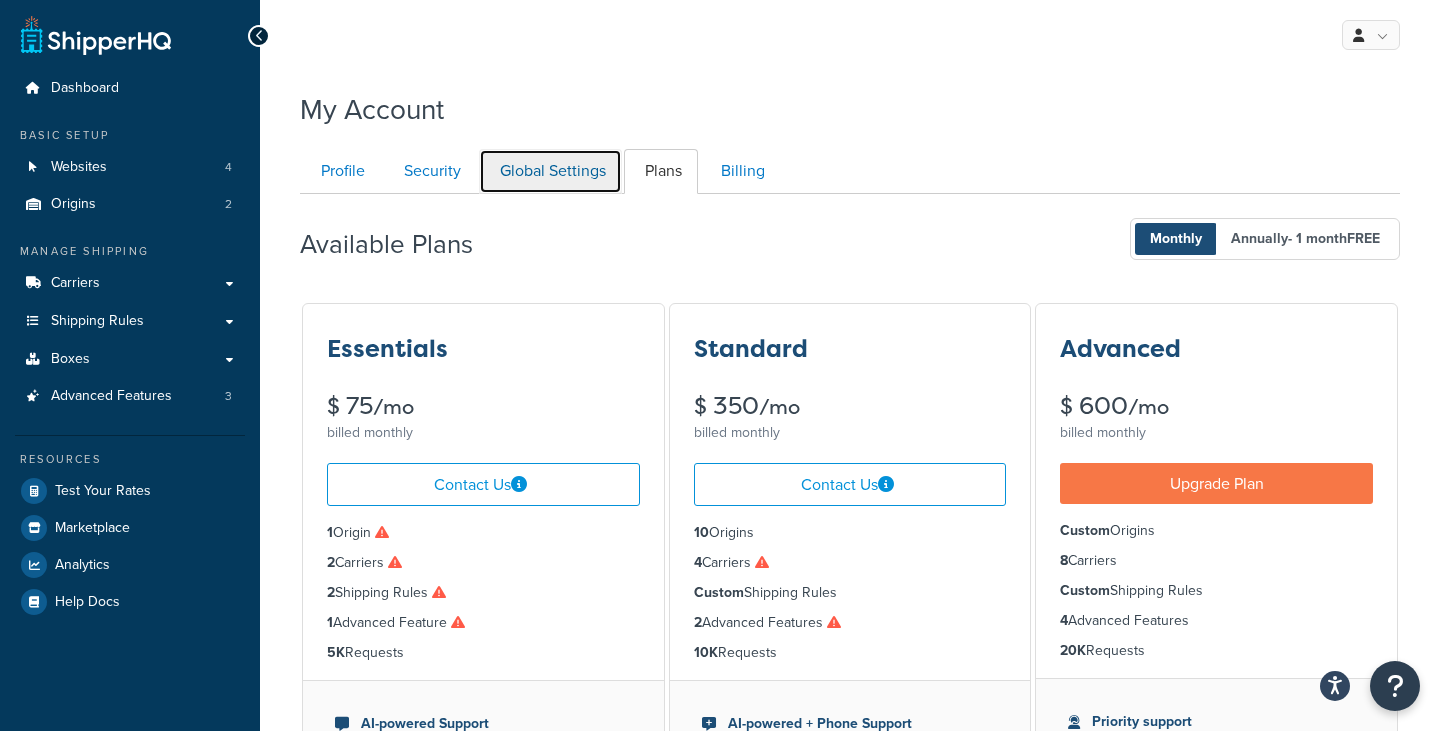 click on "Global Settings" at bounding box center [550, 171] 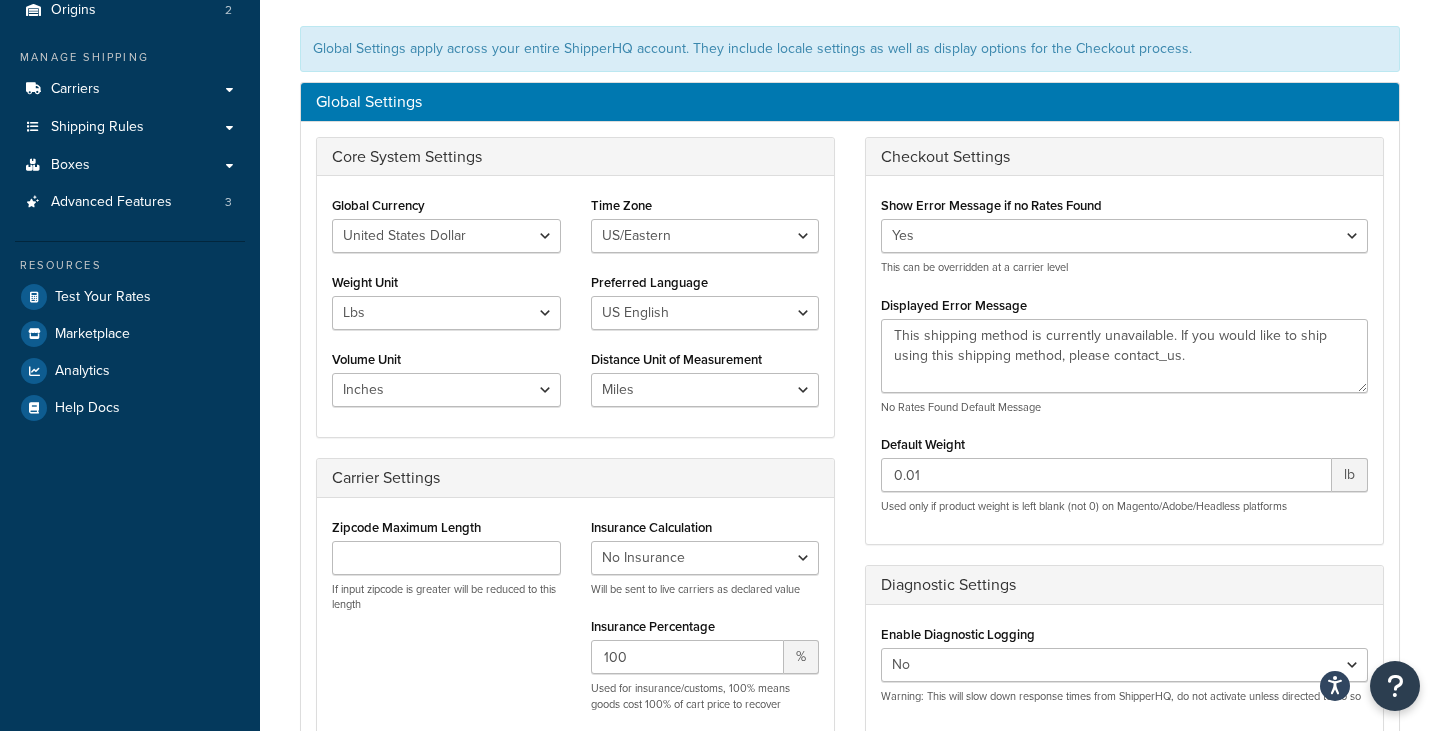 scroll, scrollTop: 0, scrollLeft: 0, axis: both 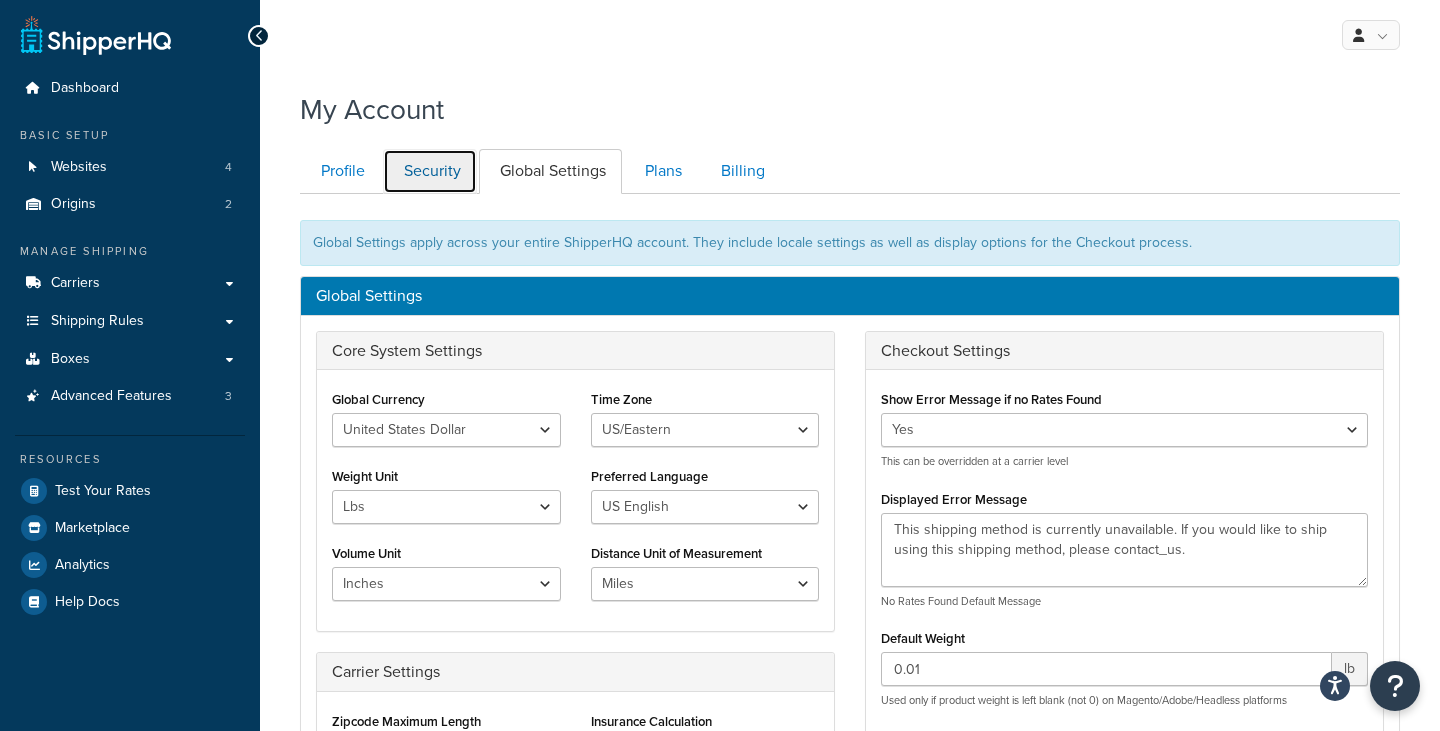 click on "Security" at bounding box center [430, 171] 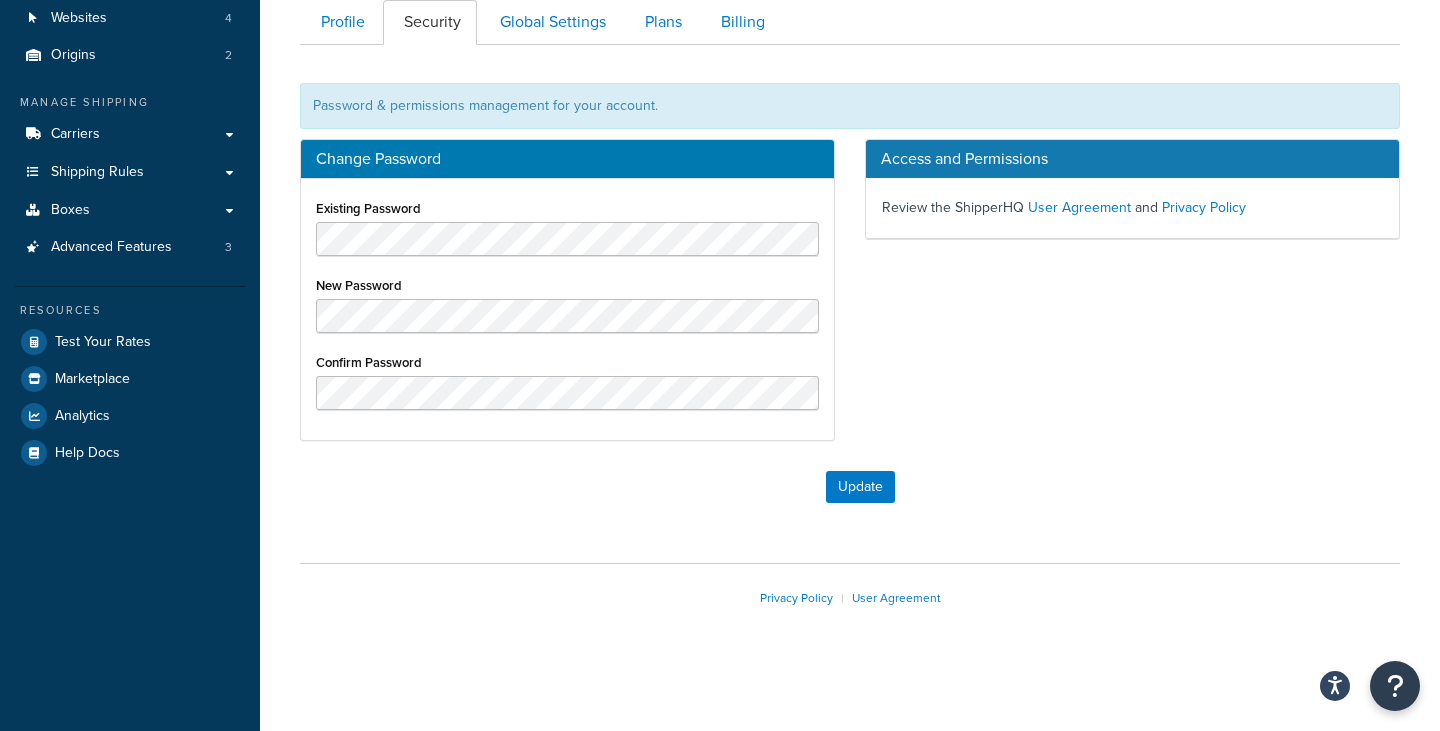 scroll, scrollTop: 0, scrollLeft: 0, axis: both 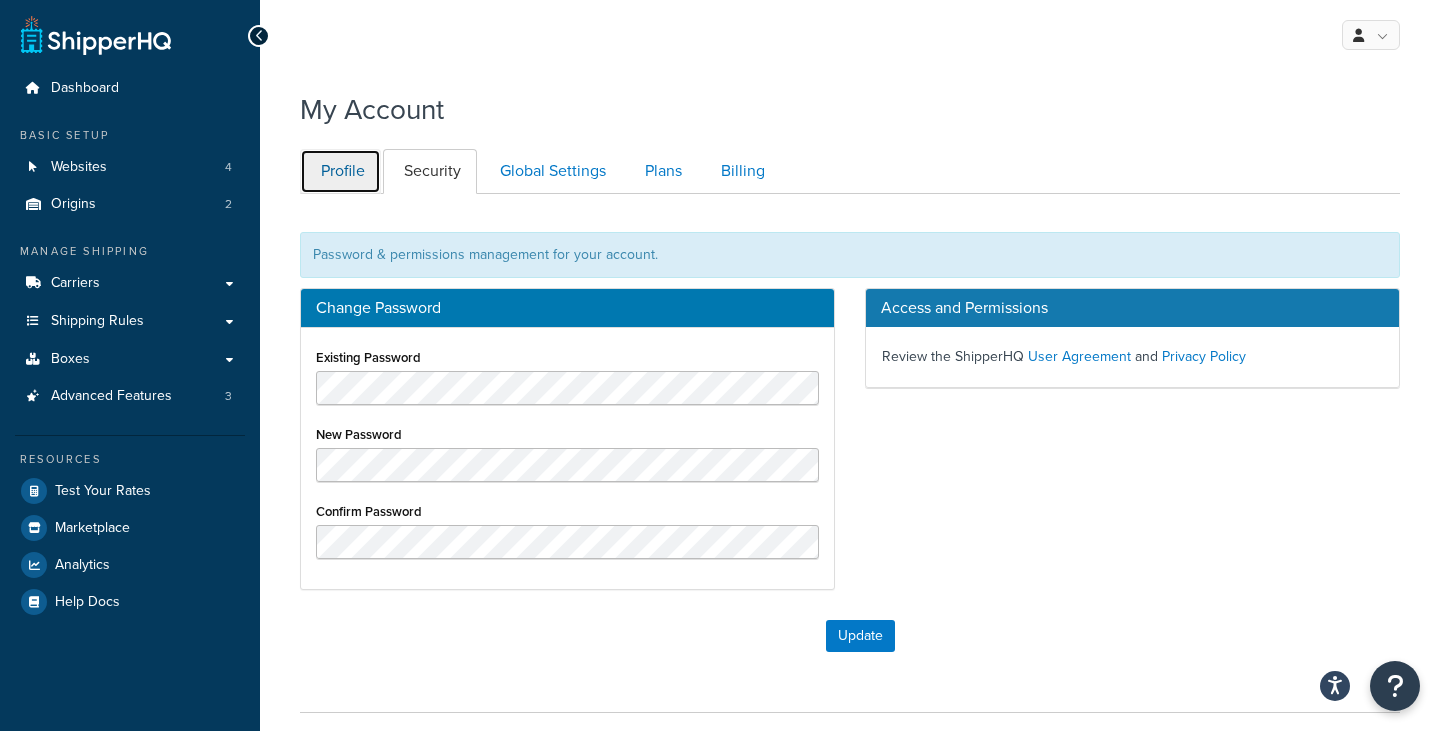 click on "Profile" at bounding box center (340, 171) 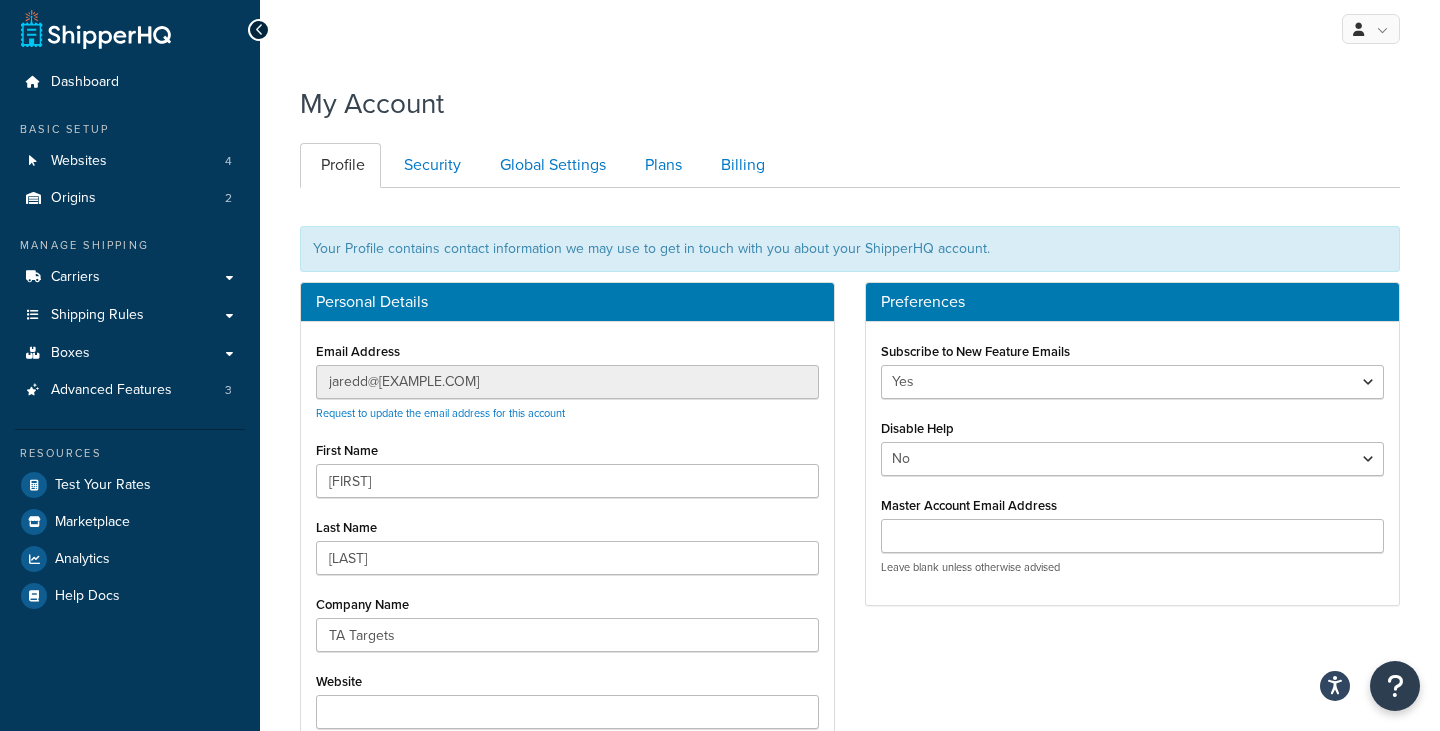 scroll, scrollTop: 0, scrollLeft: 0, axis: both 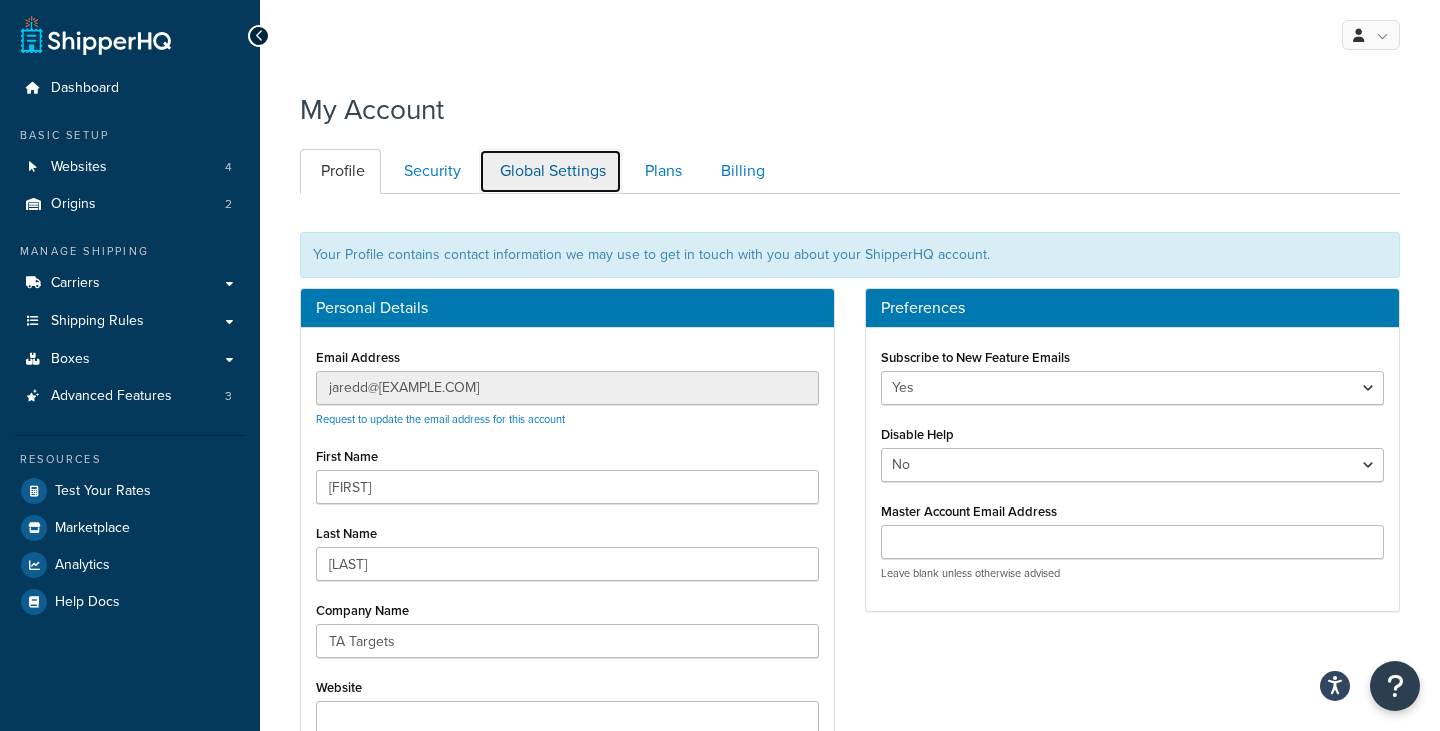 click on "Global Settings" at bounding box center [550, 171] 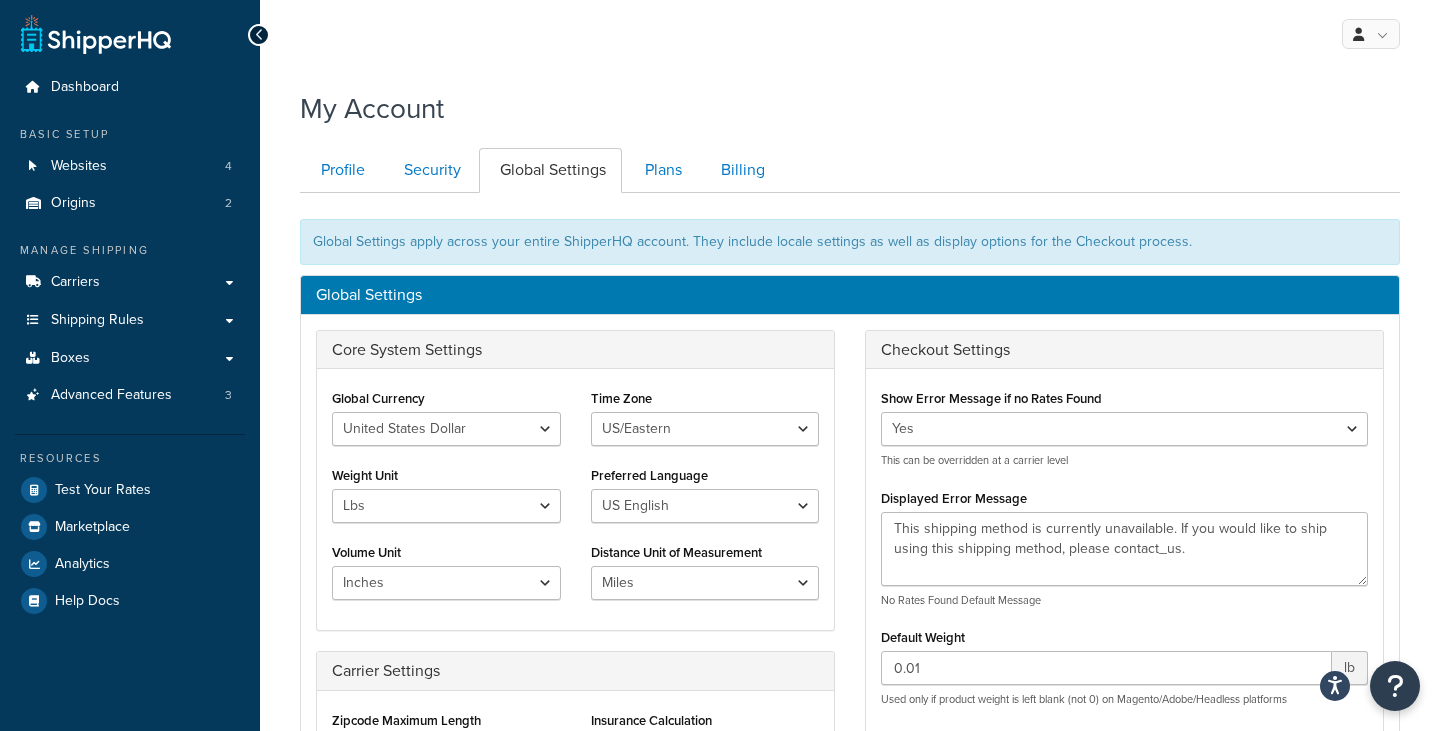 scroll, scrollTop: 0, scrollLeft: 0, axis: both 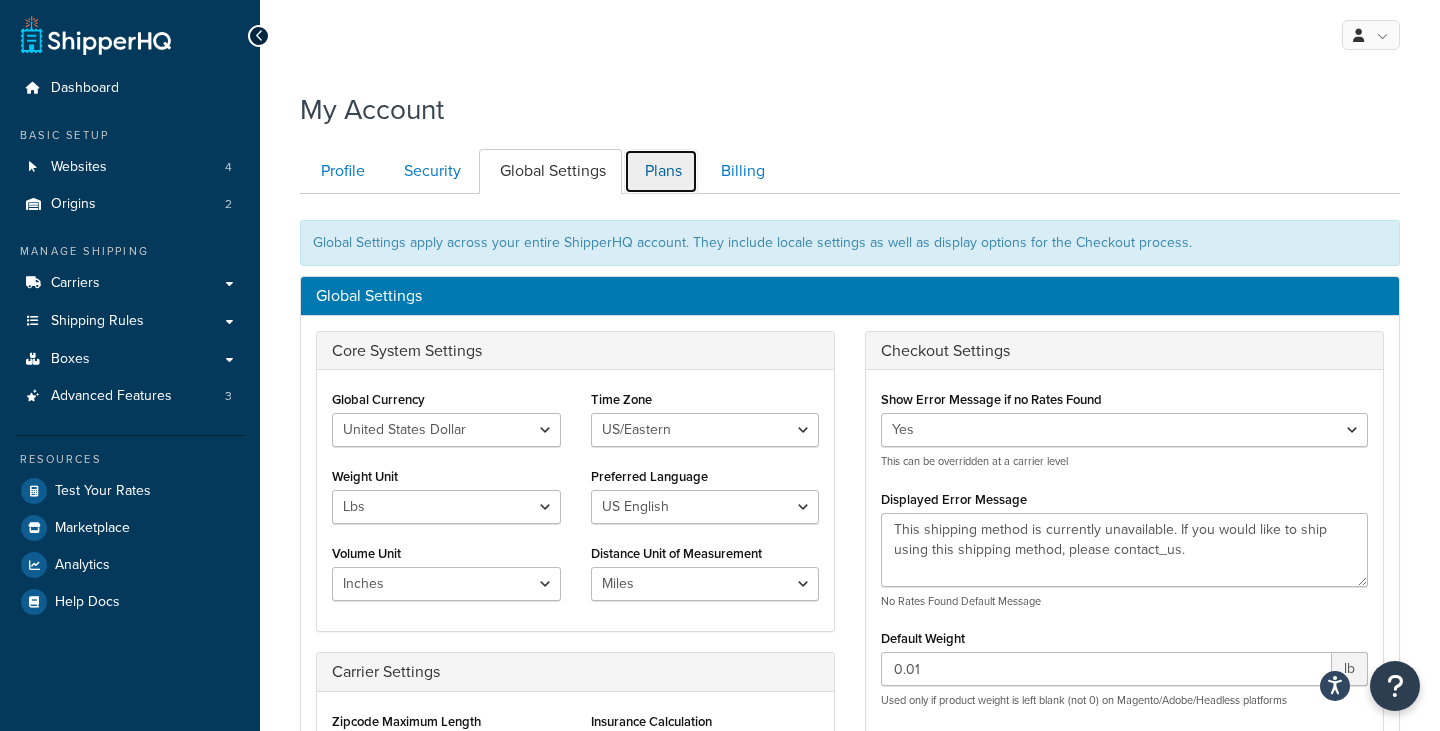 click on "Plans" at bounding box center (661, 171) 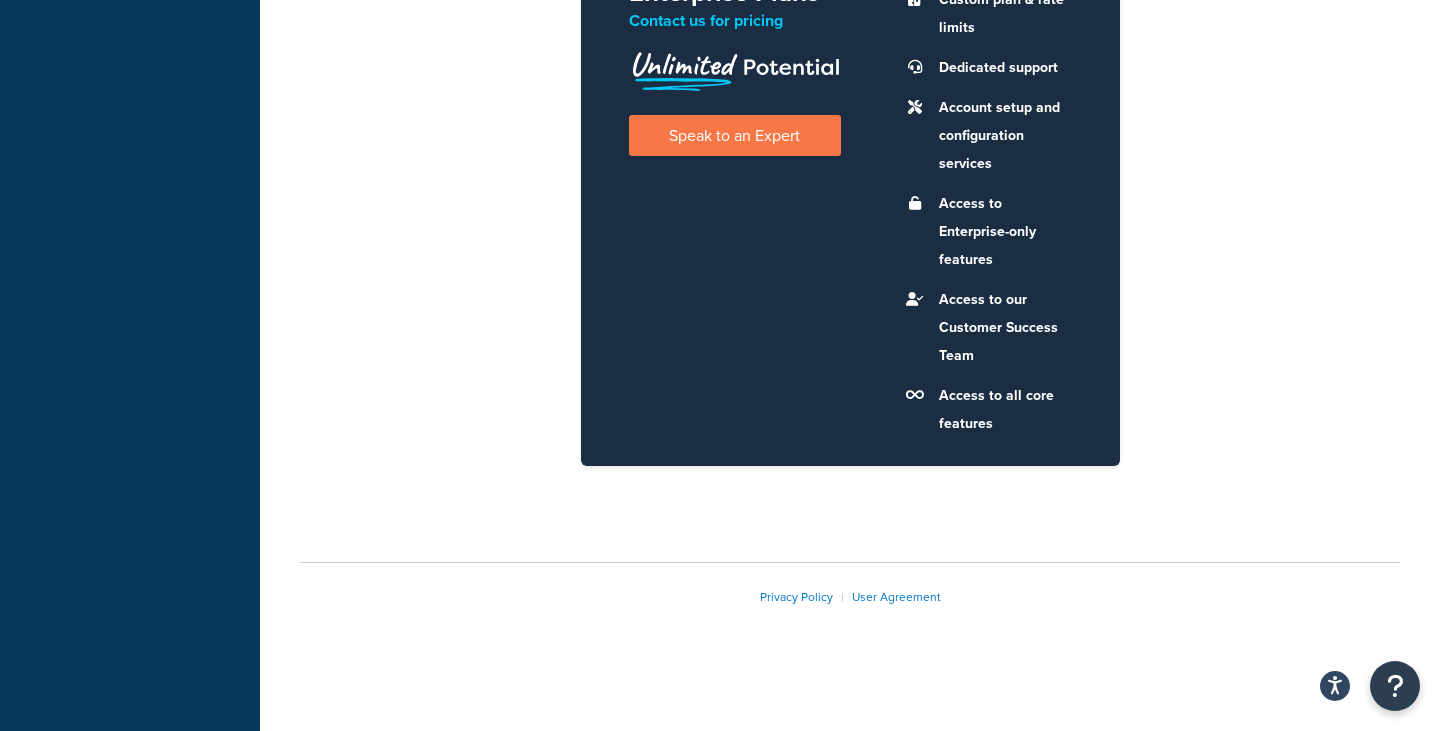 scroll, scrollTop: 0, scrollLeft: 0, axis: both 